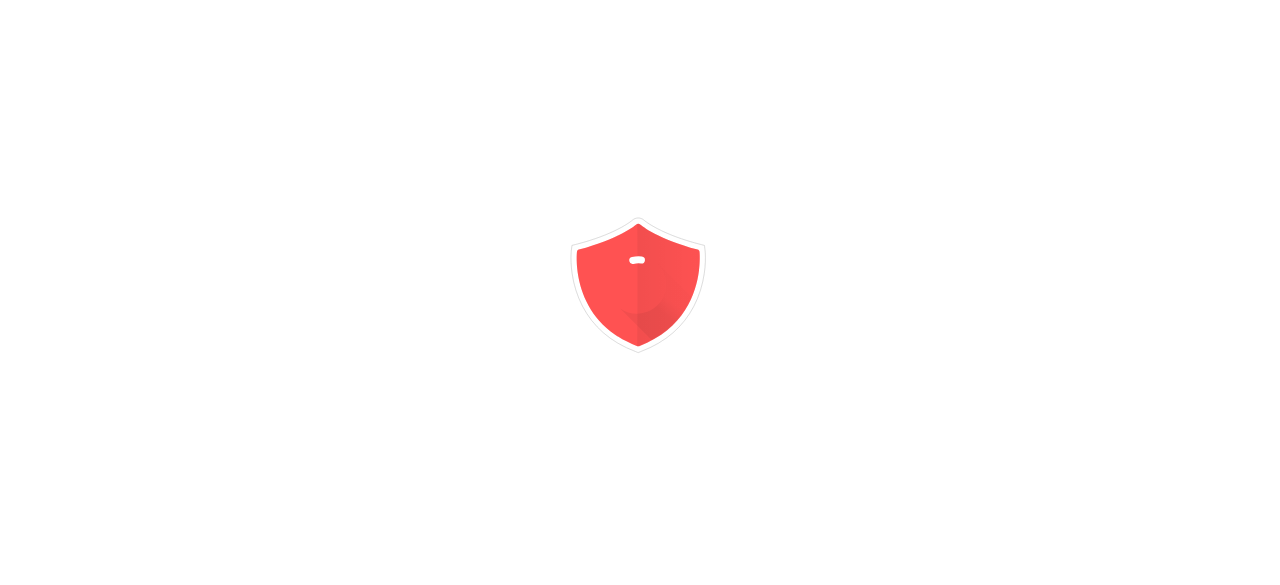 scroll, scrollTop: 0, scrollLeft: 0, axis: both 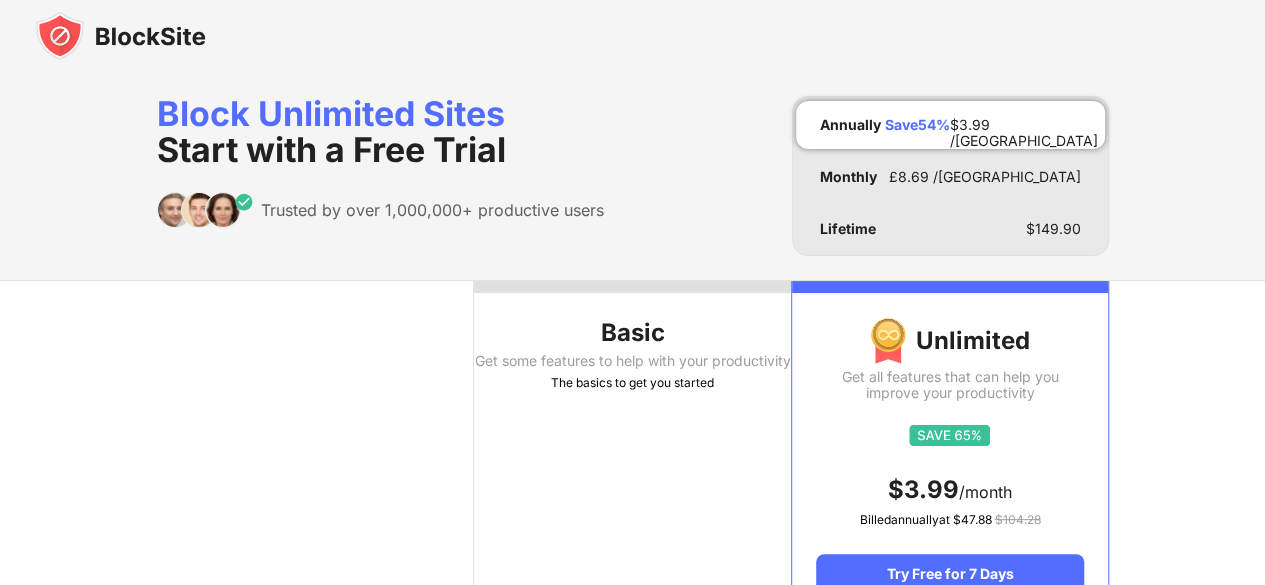 click on "Block Unlimited Sites Start with a Free Trial Trusted by over 1,000,000+ productive users Annually Save  54 % $ 3.99 /MO Monthly £ 8.69 /MO Lifetime $ 149.90" at bounding box center [633, 176] 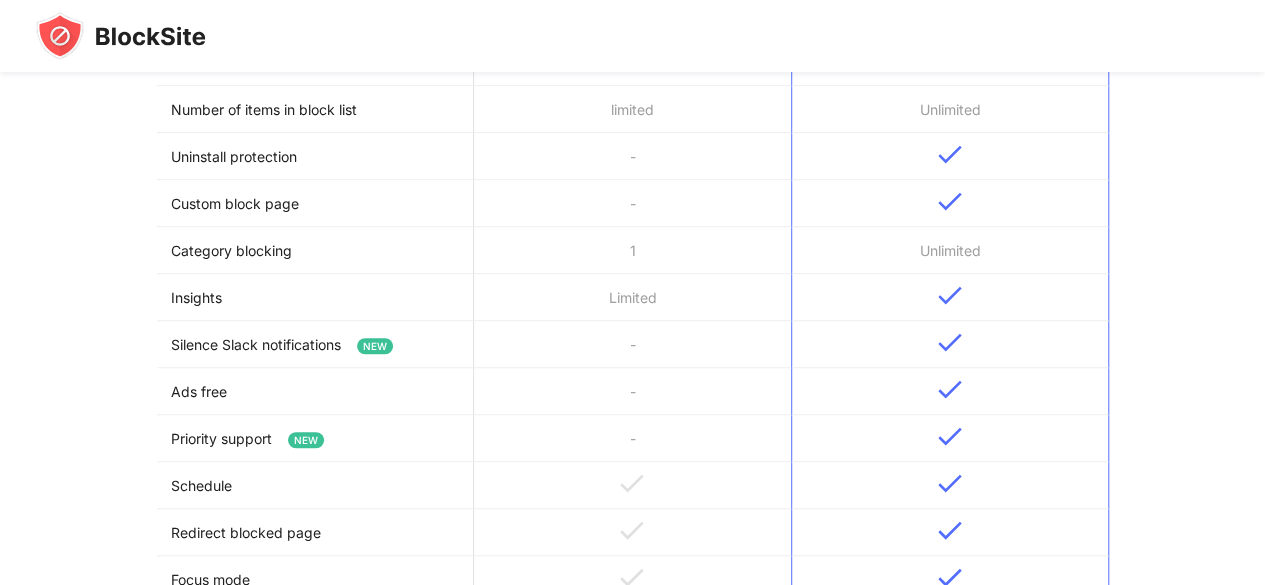 scroll, scrollTop: 436, scrollLeft: 0, axis: vertical 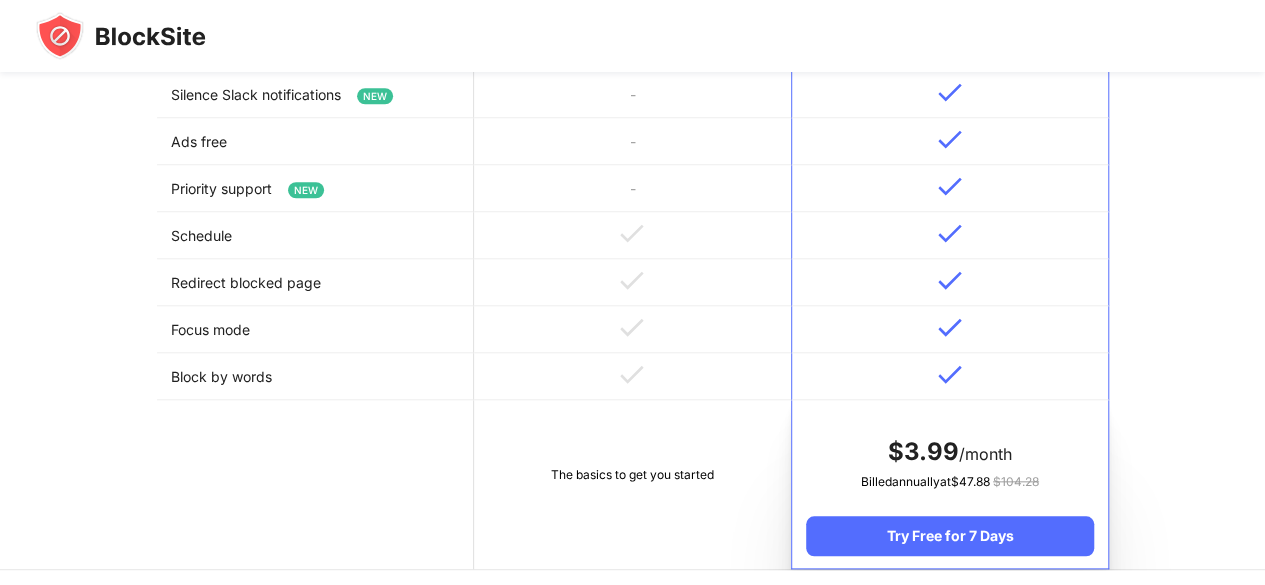 click at bounding box center [121, 36] 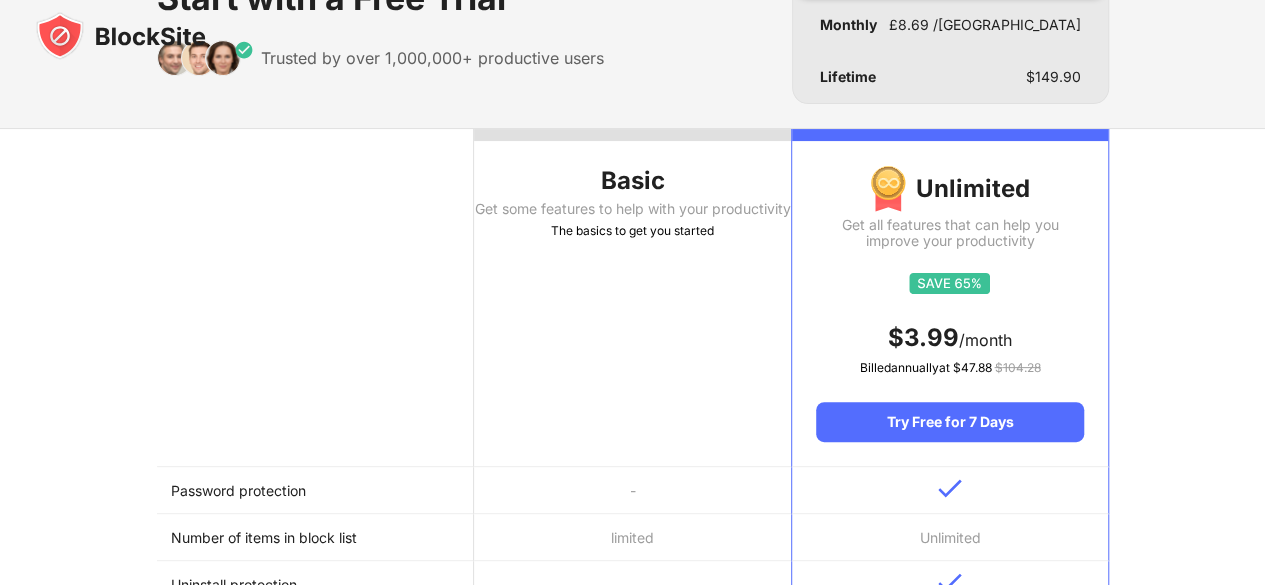 scroll, scrollTop: 0, scrollLeft: 0, axis: both 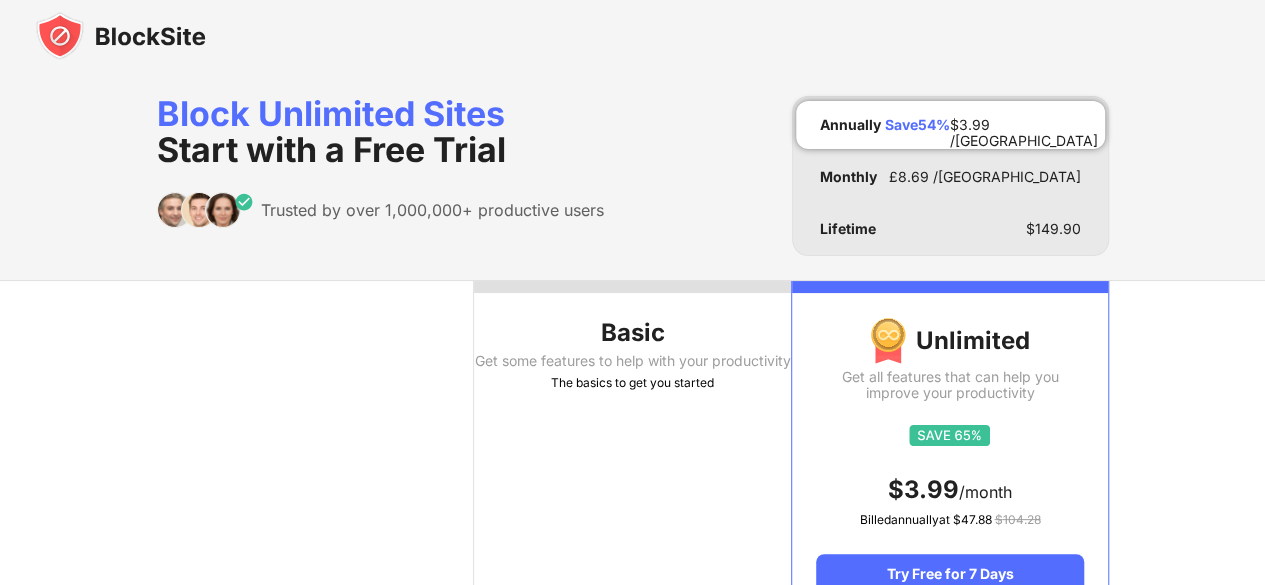 click on "Block Unlimited Sites Start with a Free Trial Trusted by over 1,000,000+ productive users Annually Save  54 % $ 3.99 /MO Monthly £ 8.69 /MO Lifetime $ 149.90 Basic Get some features to help with your productivity The basics to get you started Unlimited Get all features that can help you improve your productivity $ 3.99 /month Billed  annually  at   $ 47.88   $ 104.28 Try Free for 7 Days Password protection   - Number of items in block list   limited Unlimited Uninstall protection   - Custom block page   - Category blocking   1 Unlimited Insights   Limited Silence Slack notifications   NEW - Ads free   - Priority support   NEW - Schedule   Redirect blocked page   Focus mode   Block by words   The basics to get you started $ 3.99 /month Billed  annually  at  $ 47.88   $ 104.28 Try Free for 7 Days Redeem your promotional discount Apply Leslie R. Warren Teacher "An excellent app that`s helped reduce my time on social media. My productivity has improved dramatically and I`m really impressed." Subscription FAQ" at bounding box center [632, 1061] 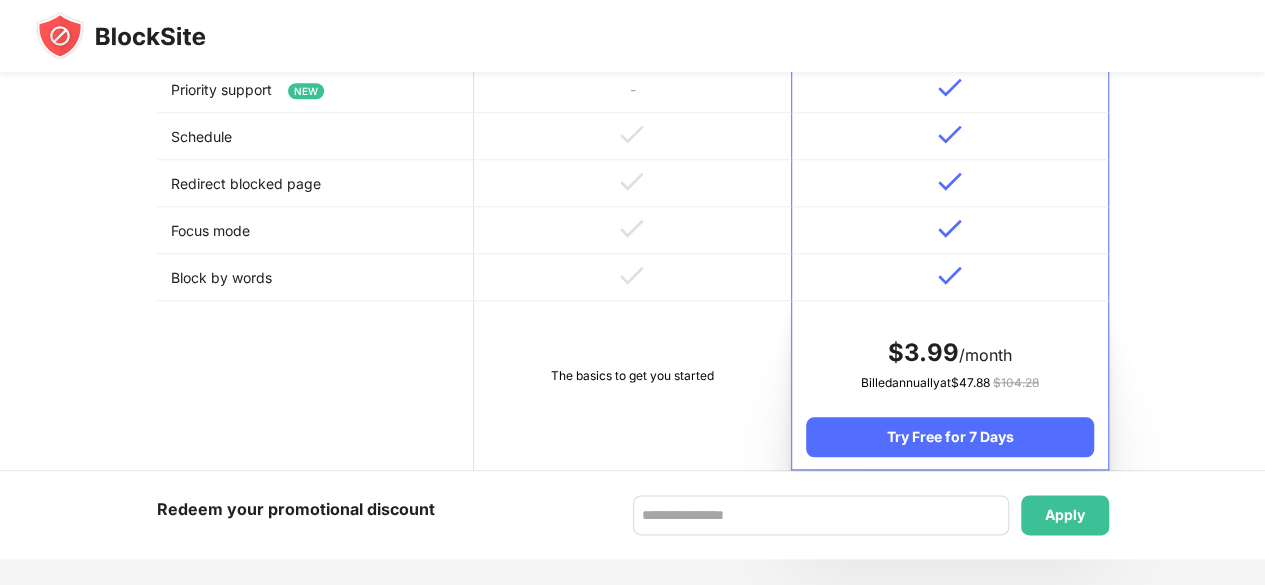 scroll, scrollTop: 1462, scrollLeft: 0, axis: vertical 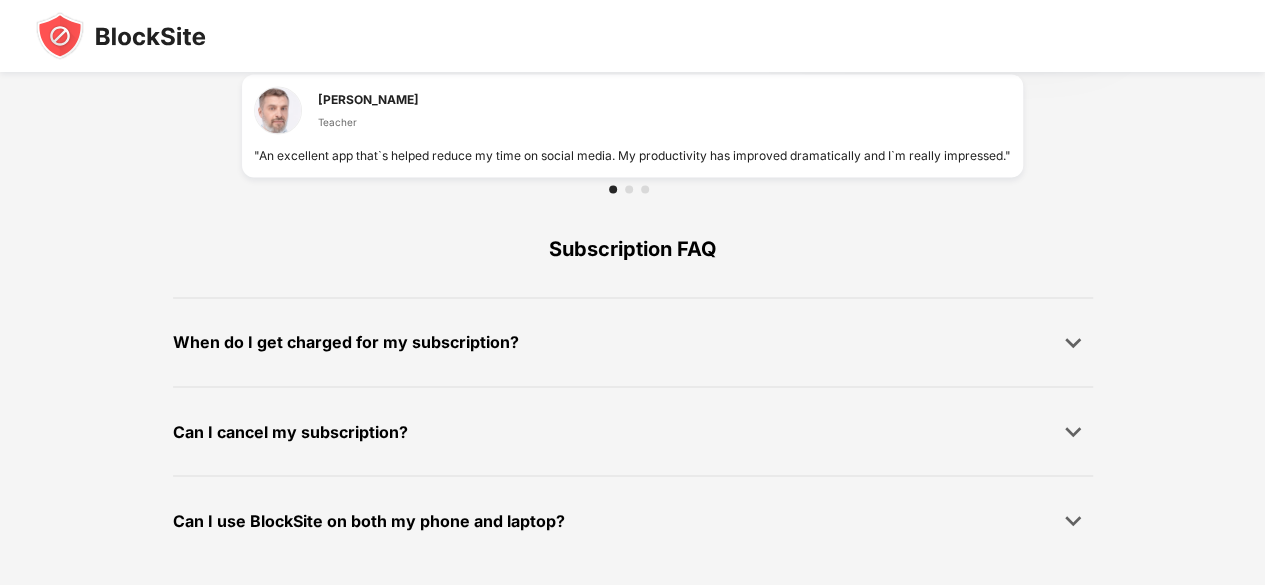 drag, startPoint x: 1260, startPoint y: 547, endPoint x: 1264, endPoint y: 460, distance: 87.0919 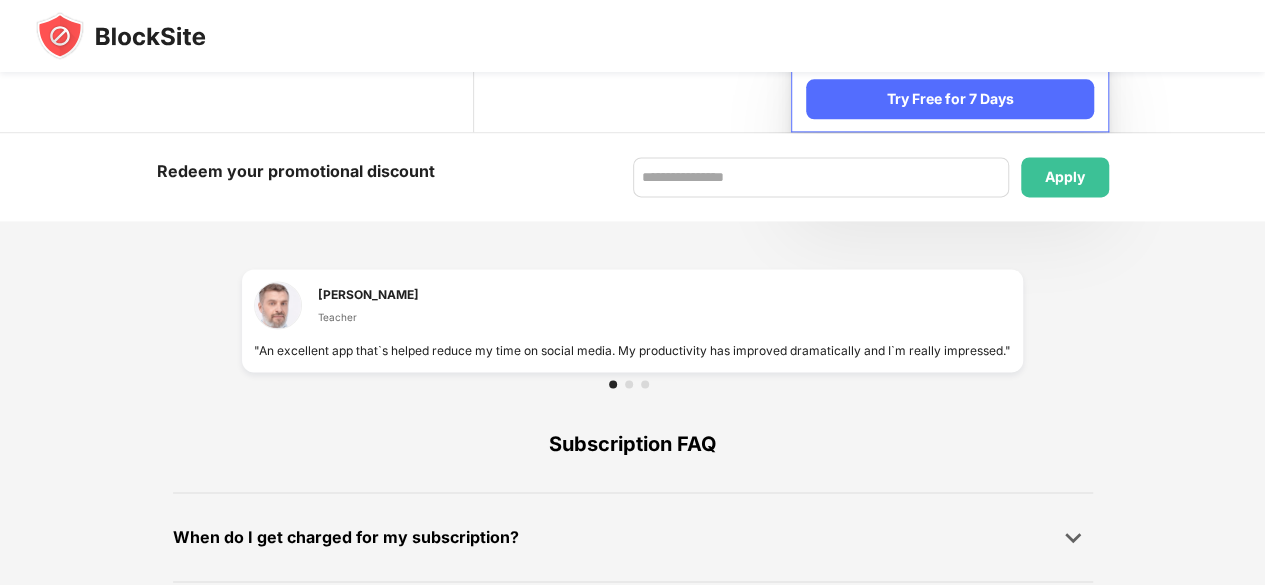 scroll, scrollTop: 1245, scrollLeft: 0, axis: vertical 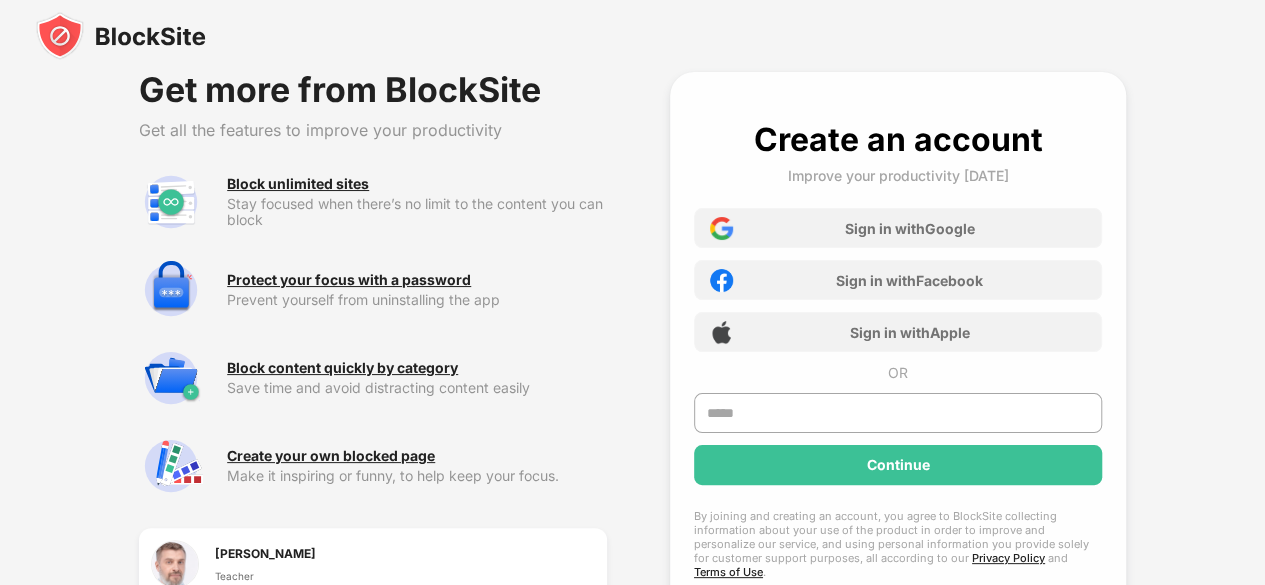 click on "Get more from BlockSite Get all the features to improve your productivity Block unlimited sites Stay focused when there’s no limit to the content you can block Protect your focus with a password Prevent yourself from uninstalling the app Block content quickly by category Save time and avoid distracting content easily Create your own blocked page Make it inspiring or funny, to help keep your focus. Leslie R. Warren Teacher "An excellent app that`s helped reduce my time on social media. My productivity has improved dramatically and I`m really impressed." Create an account Improve your productivity today Sign in with  Google Sign in with  Facebook Sign in with  Apple OR Continue By joining and creating an account, you agree to BlockSite collecting information about your use of the product in order to improve and personalize our service, and using personal information you provide solely for customer support purposes, all according to our   Privacy Policy   and   Terms of Use . Already a member? Privacy Policy" at bounding box center (632, 397) 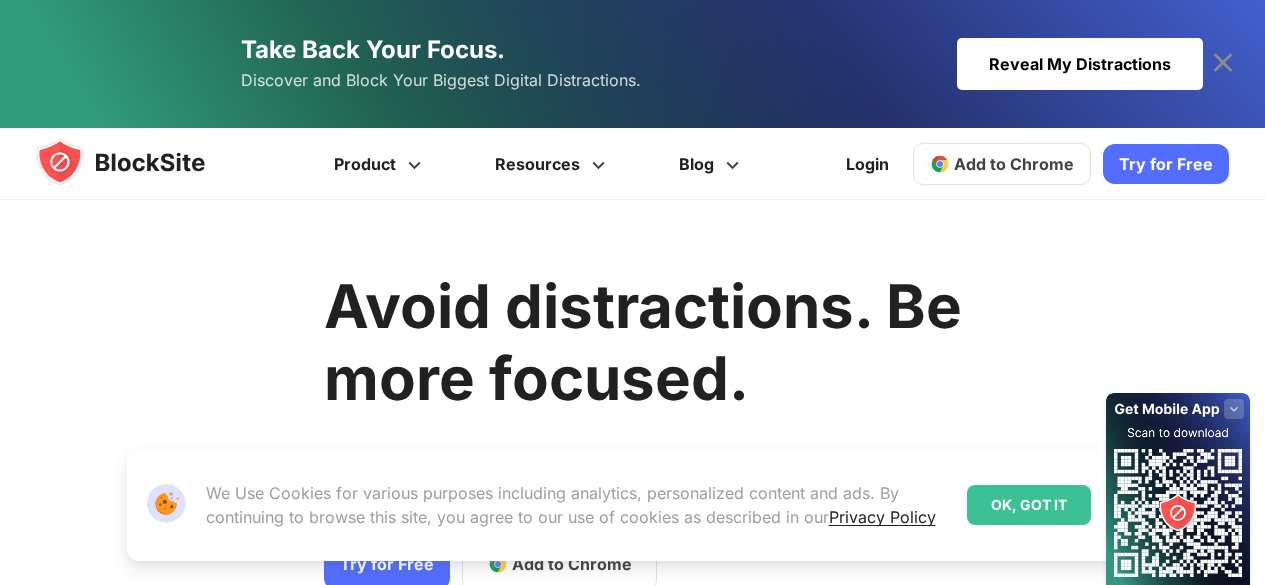 scroll, scrollTop: 0, scrollLeft: 0, axis: both 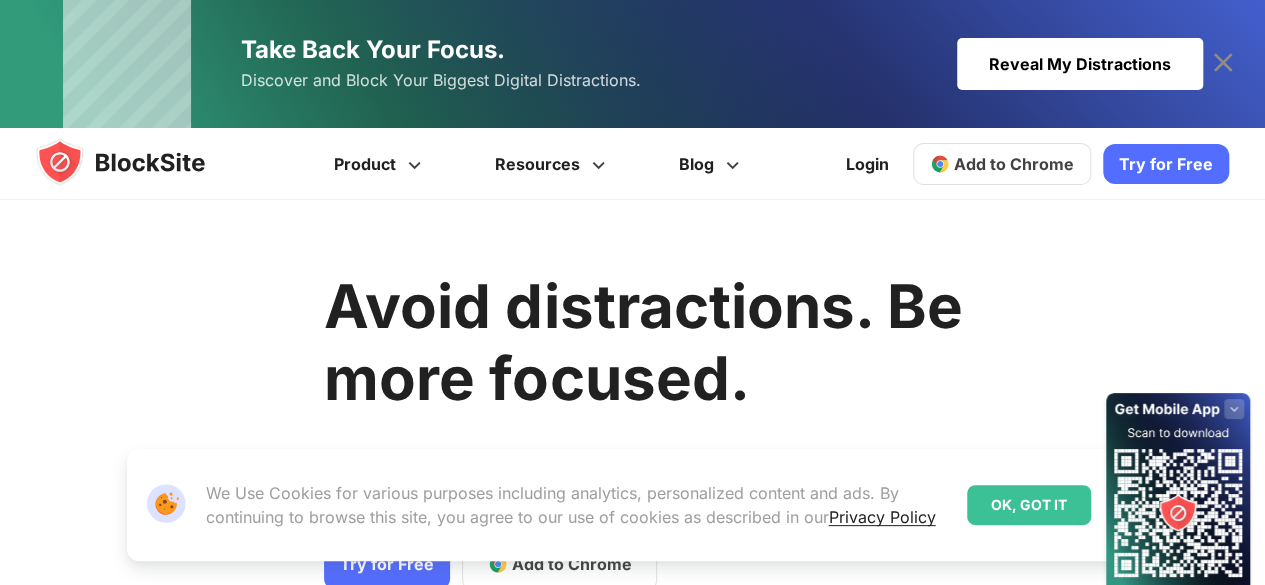 click on "OK, GOT IT" at bounding box center [1029, 505] 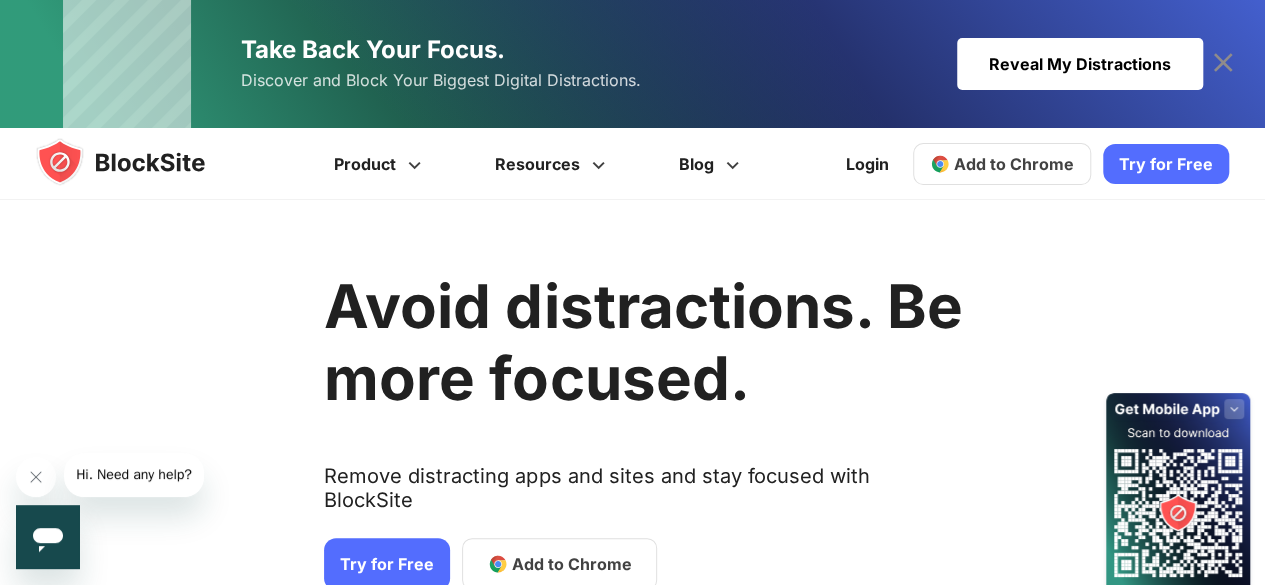 scroll, scrollTop: 0, scrollLeft: 0, axis: both 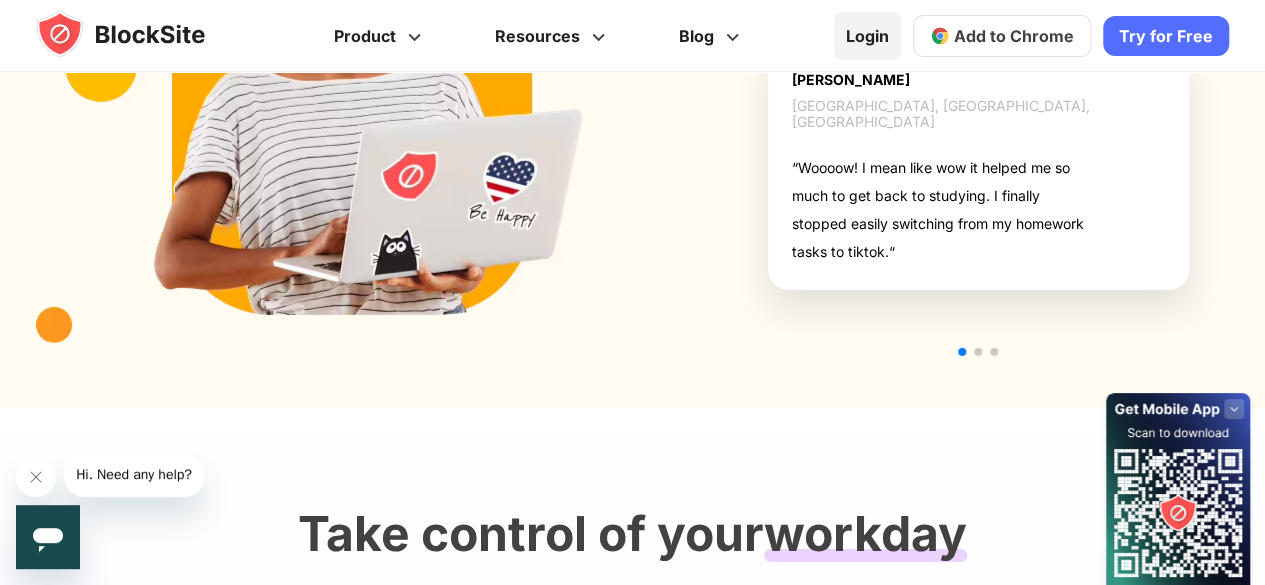click on "Login" at bounding box center [867, 36] 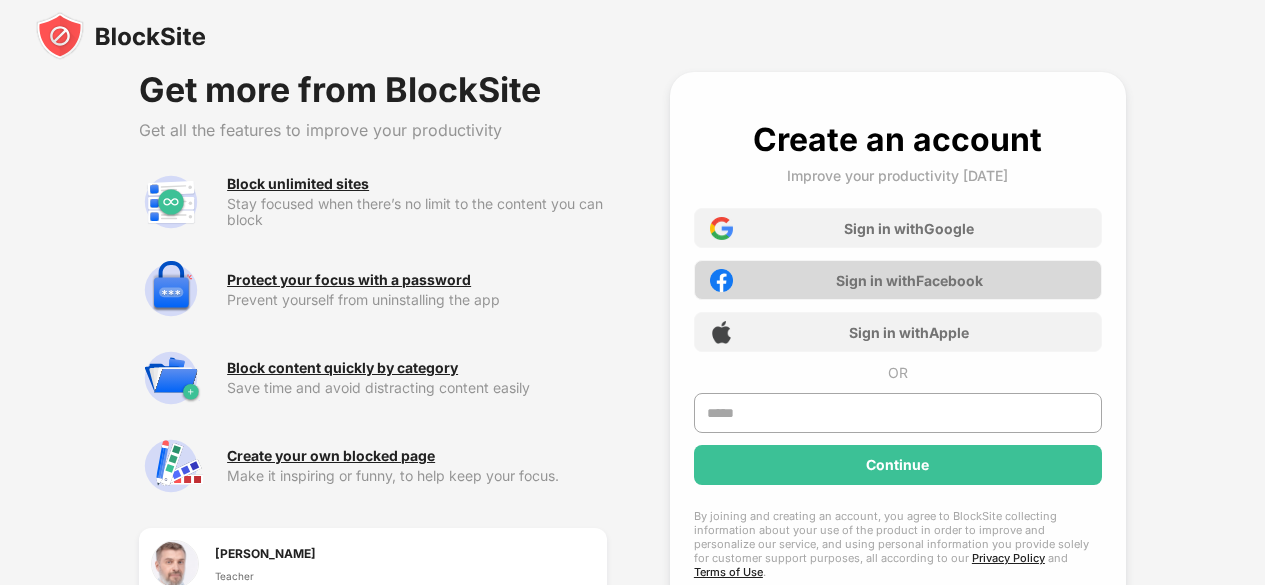 scroll, scrollTop: 0, scrollLeft: 0, axis: both 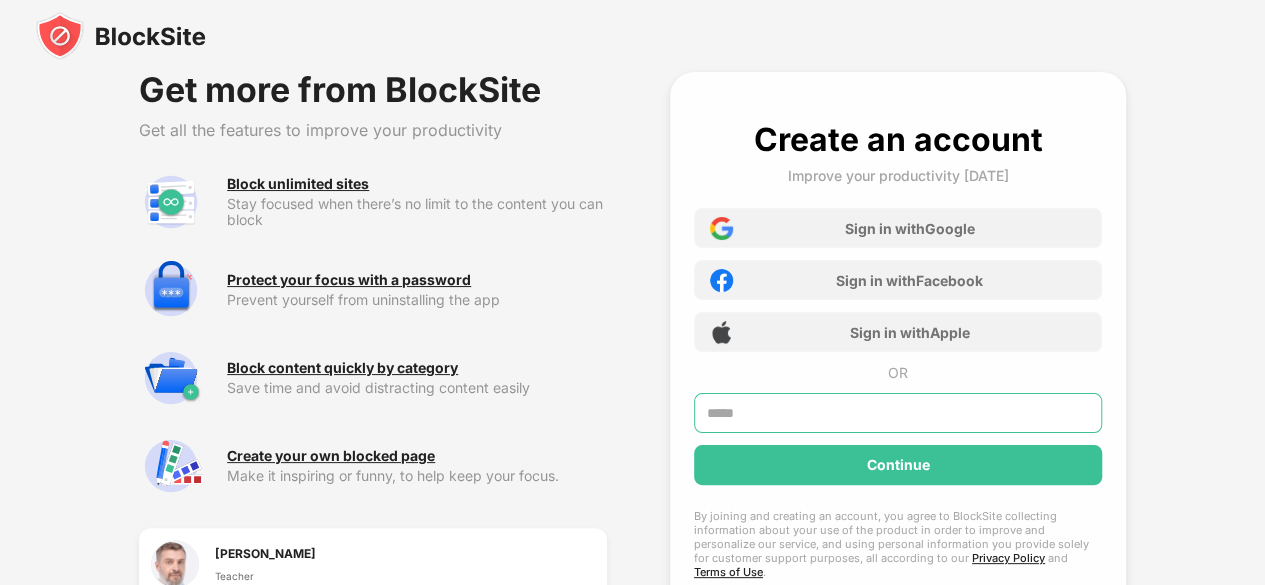 click at bounding box center (898, 413) 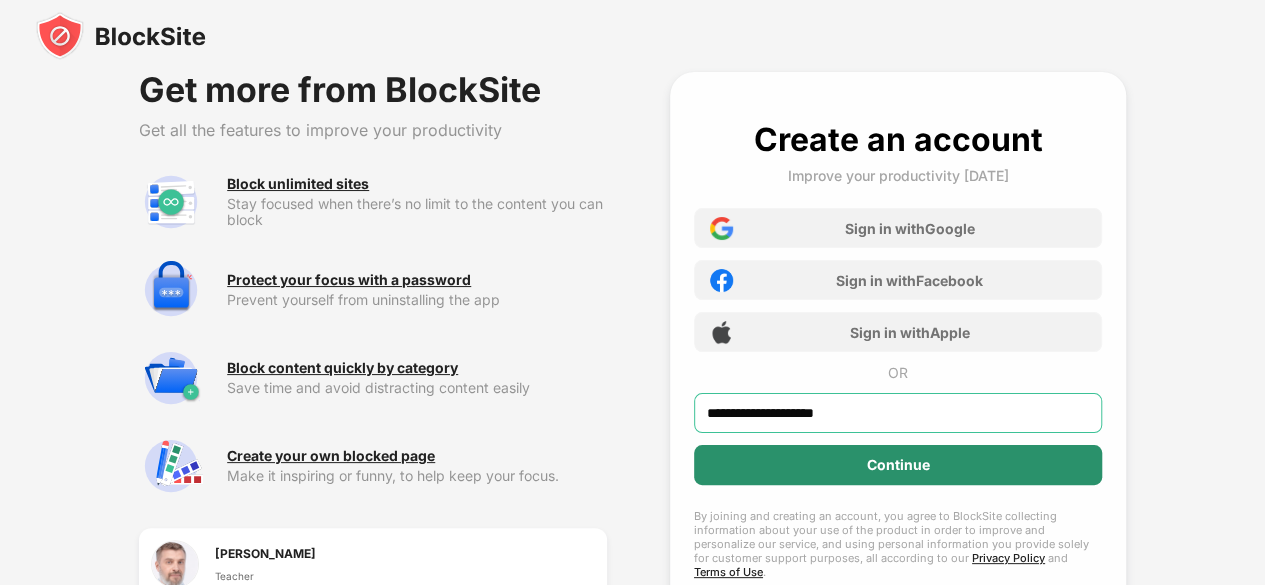 type on "**********" 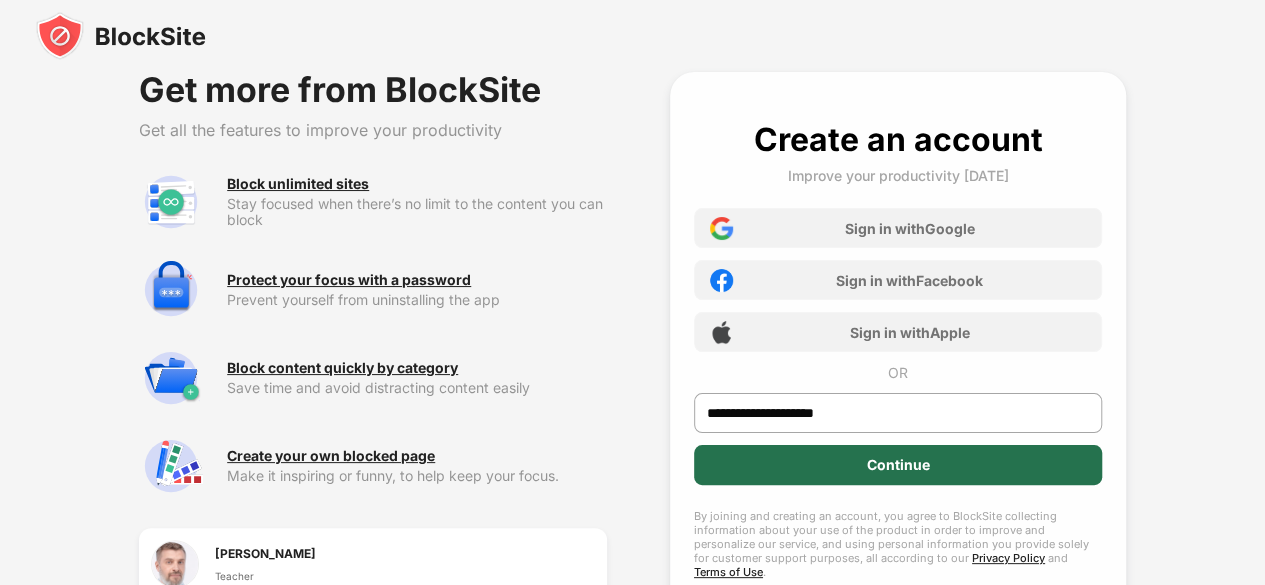 click on "Continue" at bounding box center (898, 465) 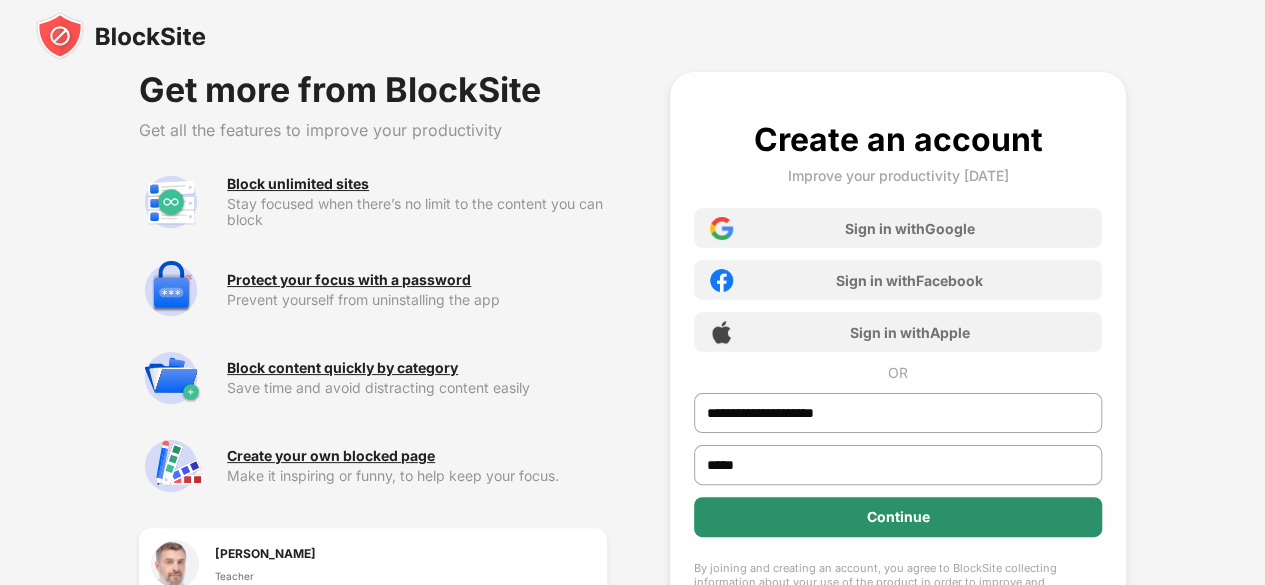 type on "*****" 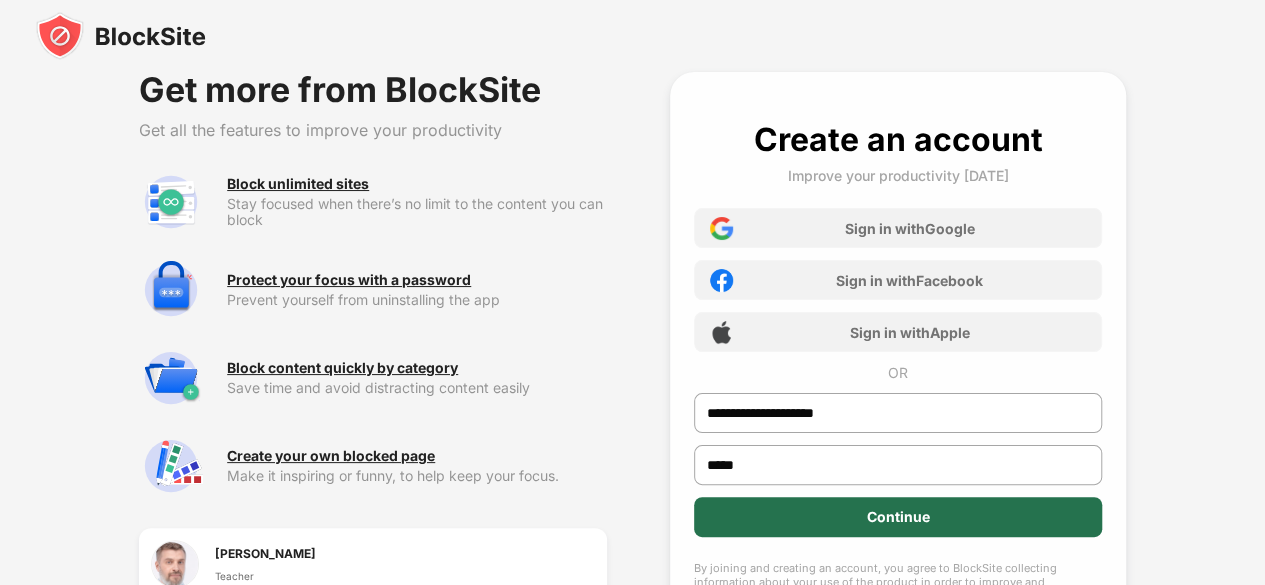 click on "Continue" at bounding box center [898, 517] 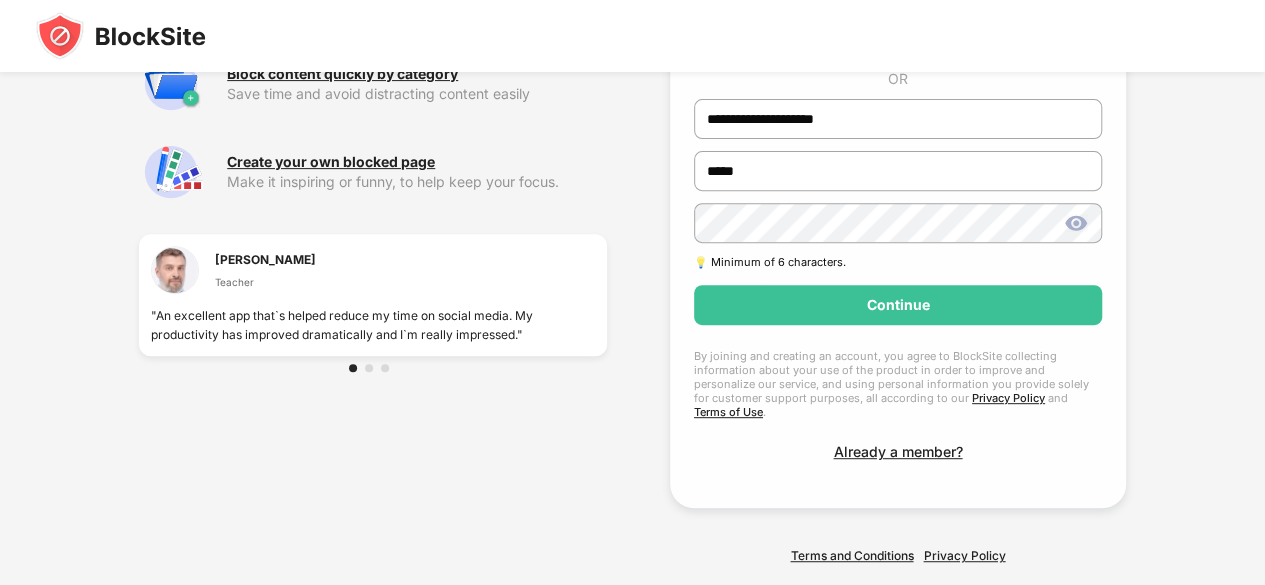 scroll, scrollTop: 295, scrollLeft: 0, axis: vertical 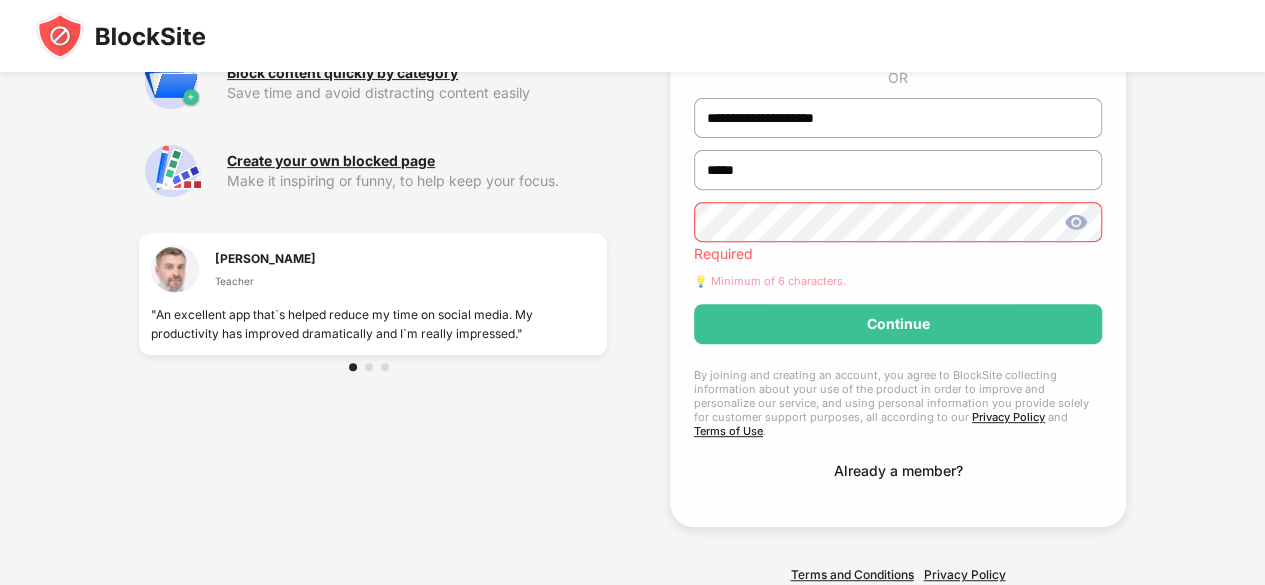 click on "**********" at bounding box center (898, 152) 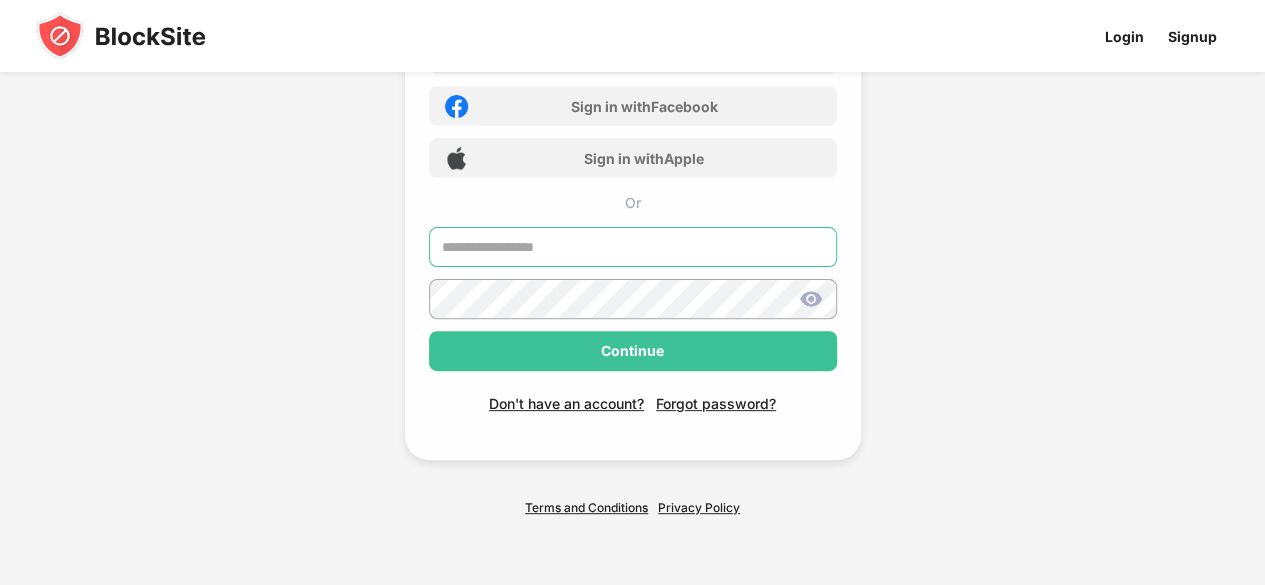 click at bounding box center [633, 247] 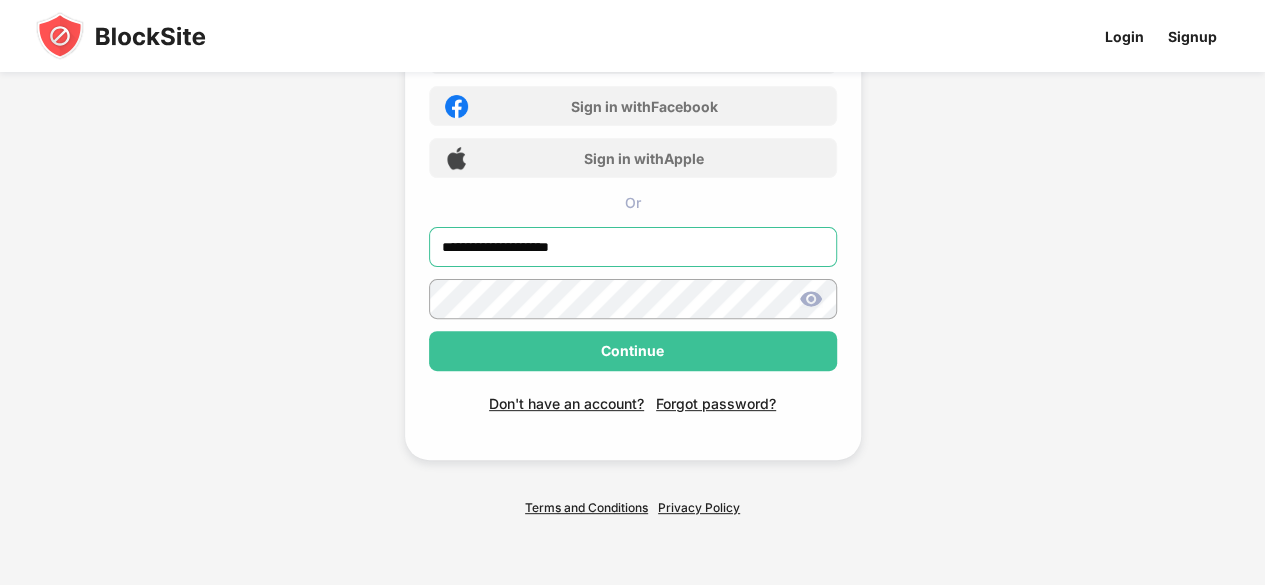 type on "**********" 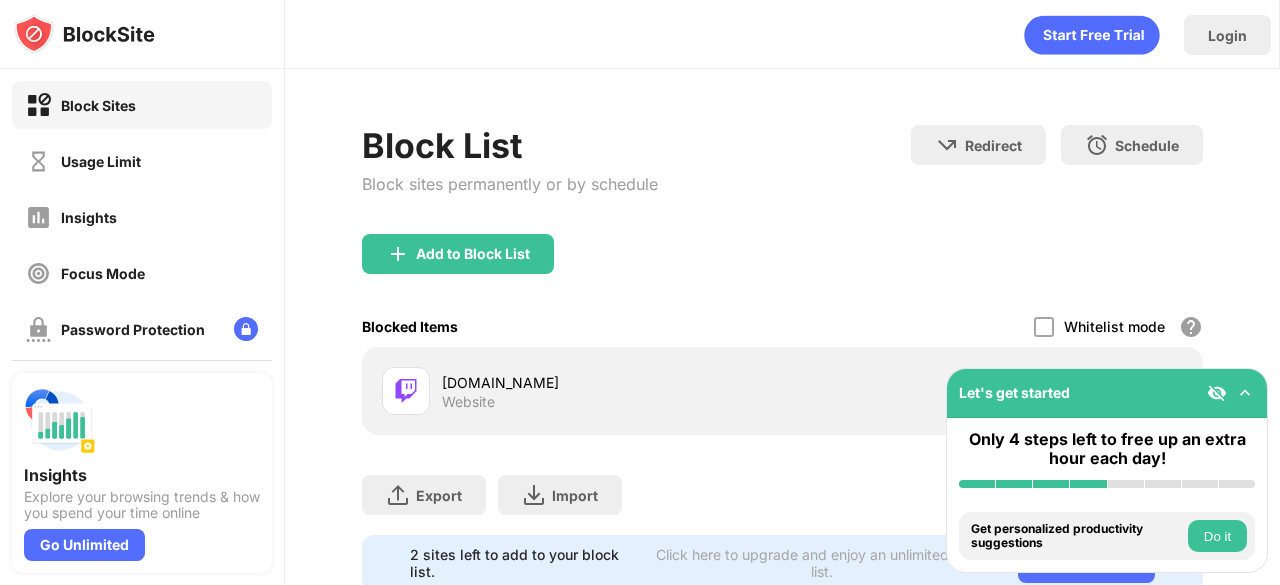 scroll, scrollTop: 0, scrollLeft: 0, axis: both 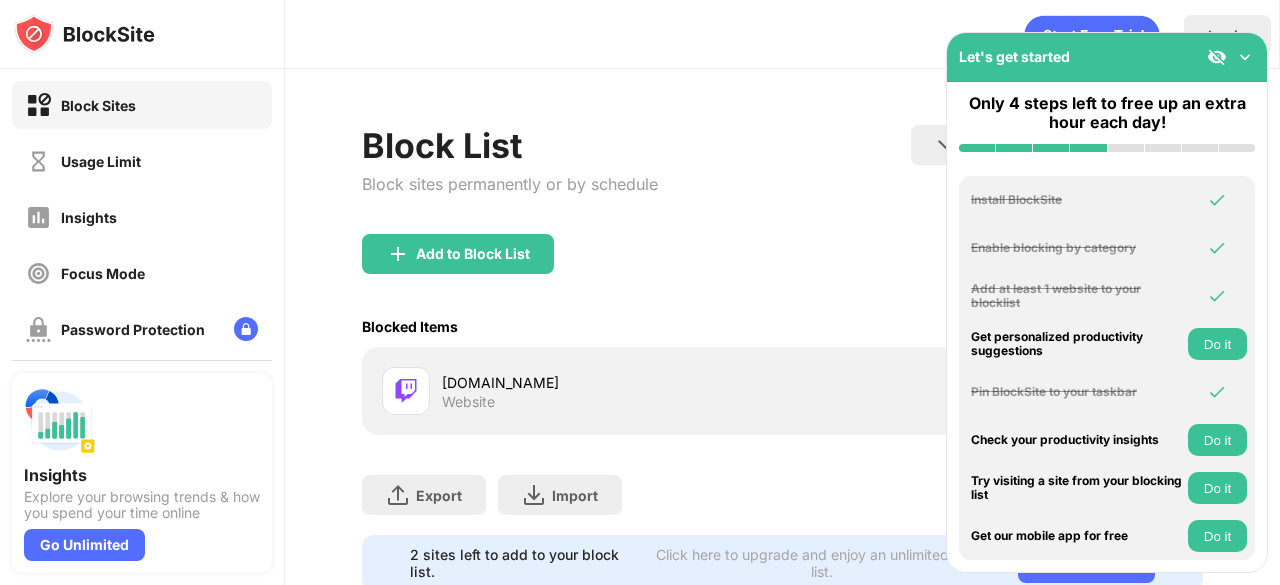 click at bounding box center [1245, 57] 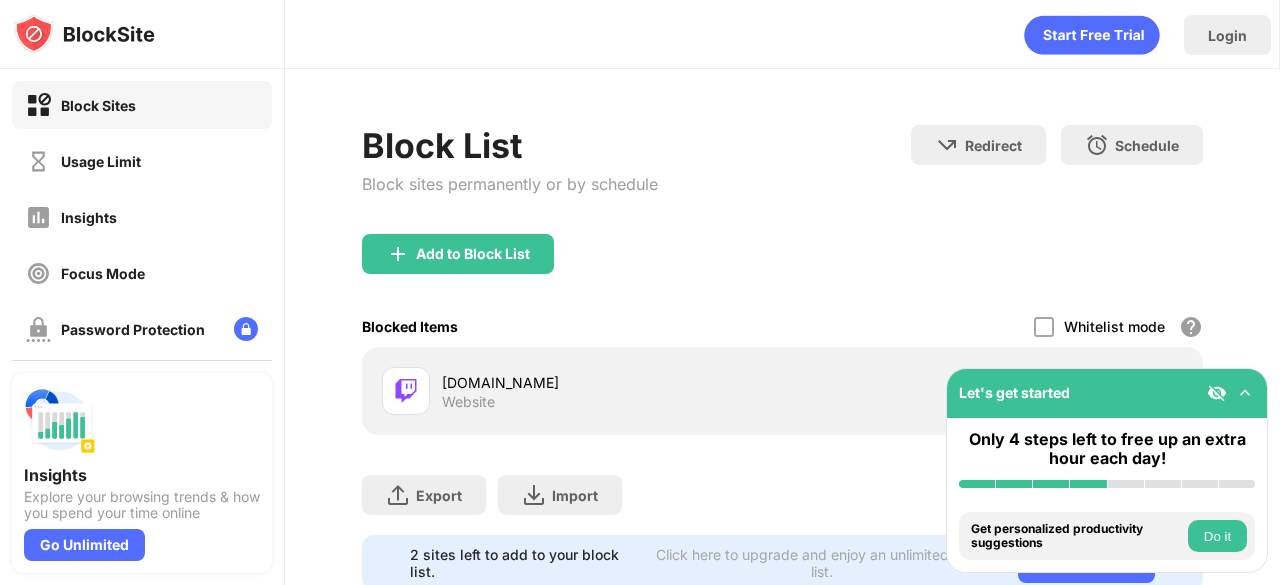 scroll, scrollTop: 76, scrollLeft: 0, axis: vertical 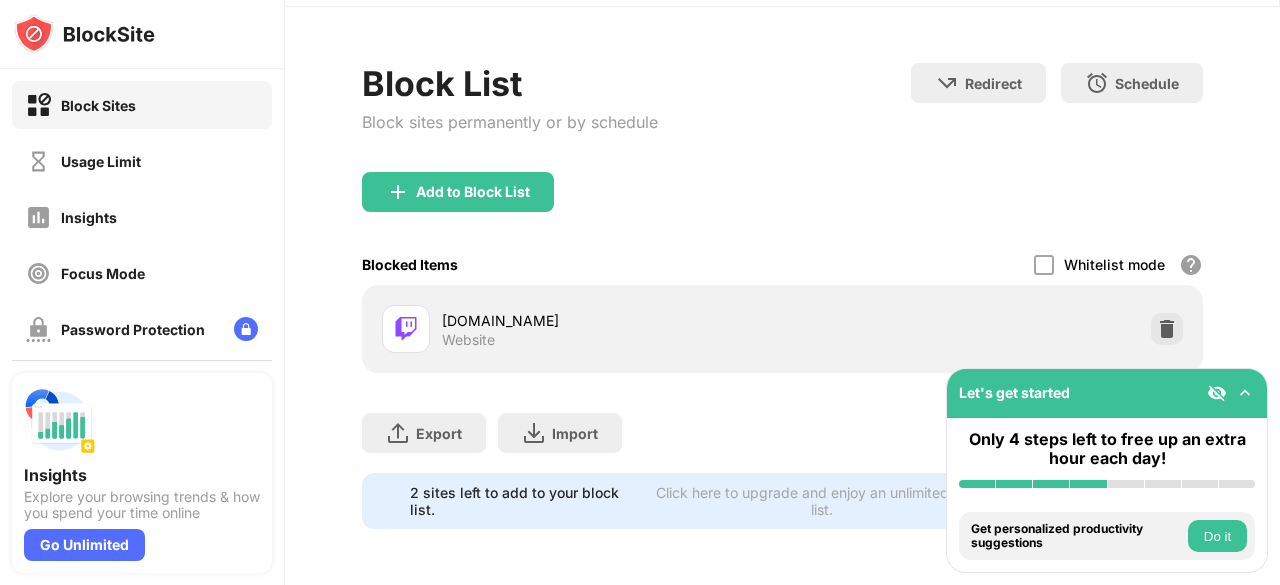 drag, startPoint x: 588, startPoint y: 351, endPoint x: 422, endPoint y: 319, distance: 169.0562 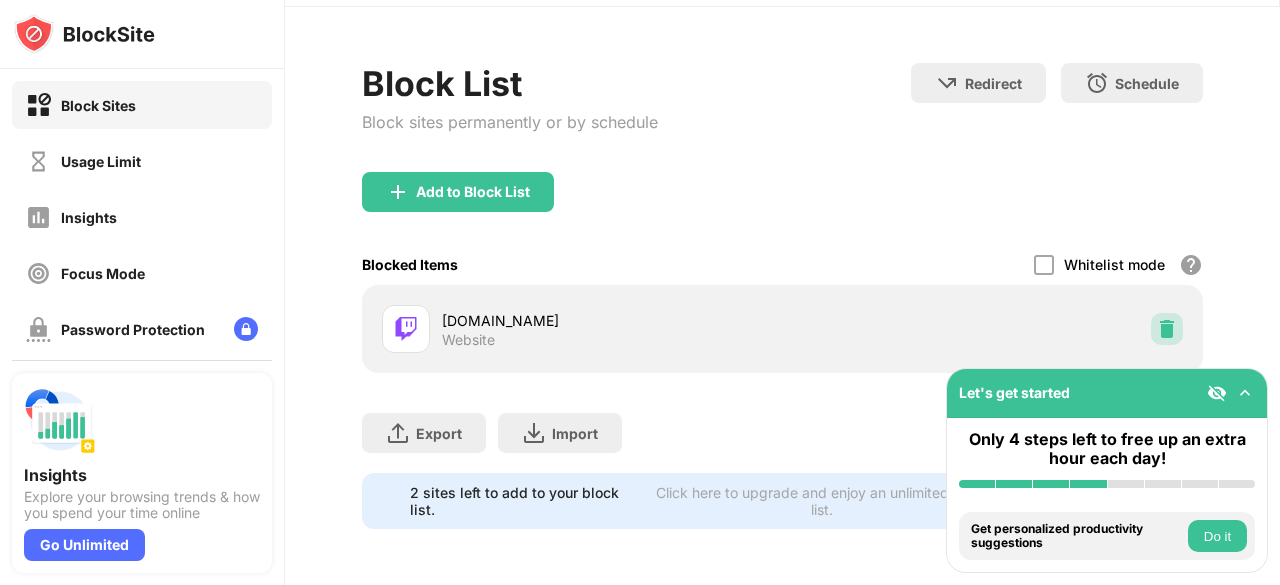 click at bounding box center [1167, 329] 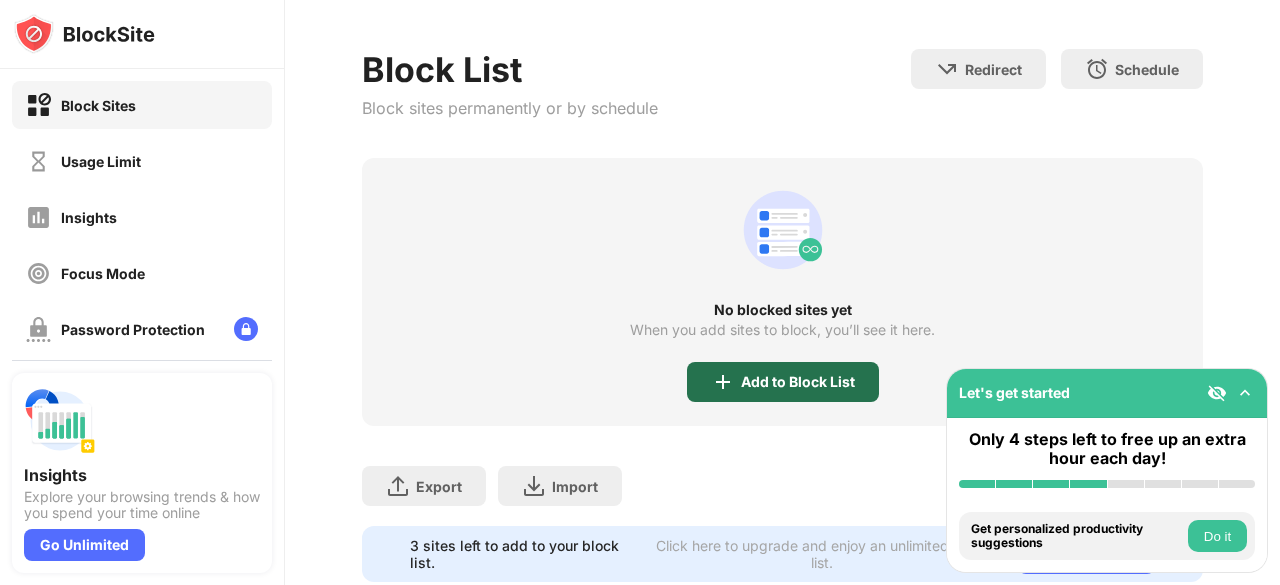 click on "Add to Block List" at bounding box center [783, 382] 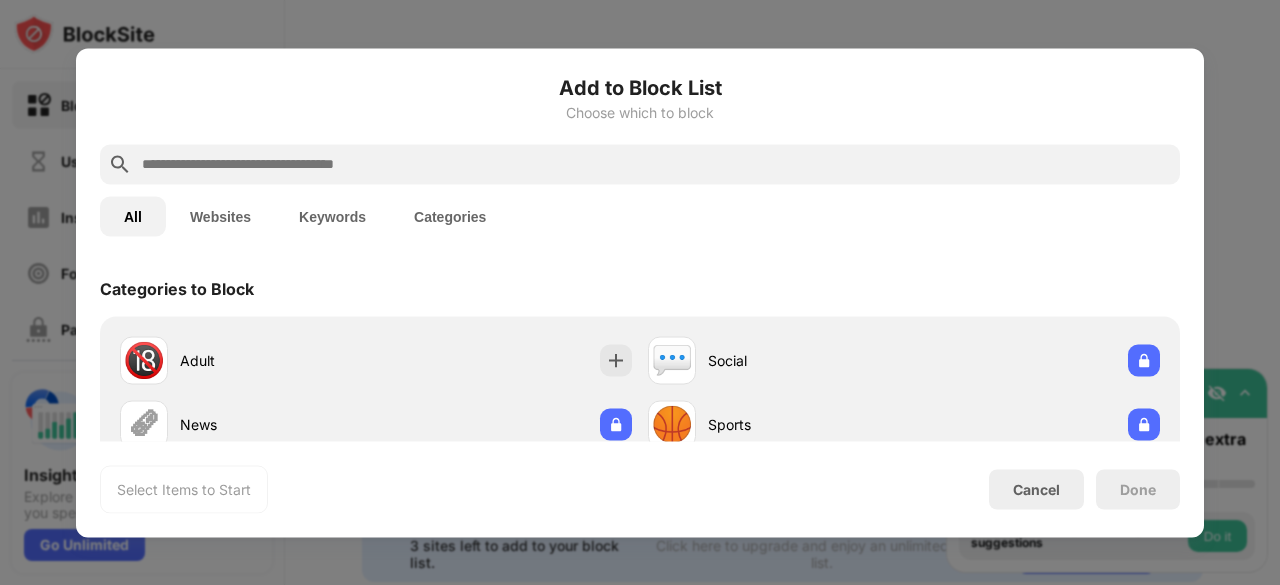 click at bounding box center [656, 164] 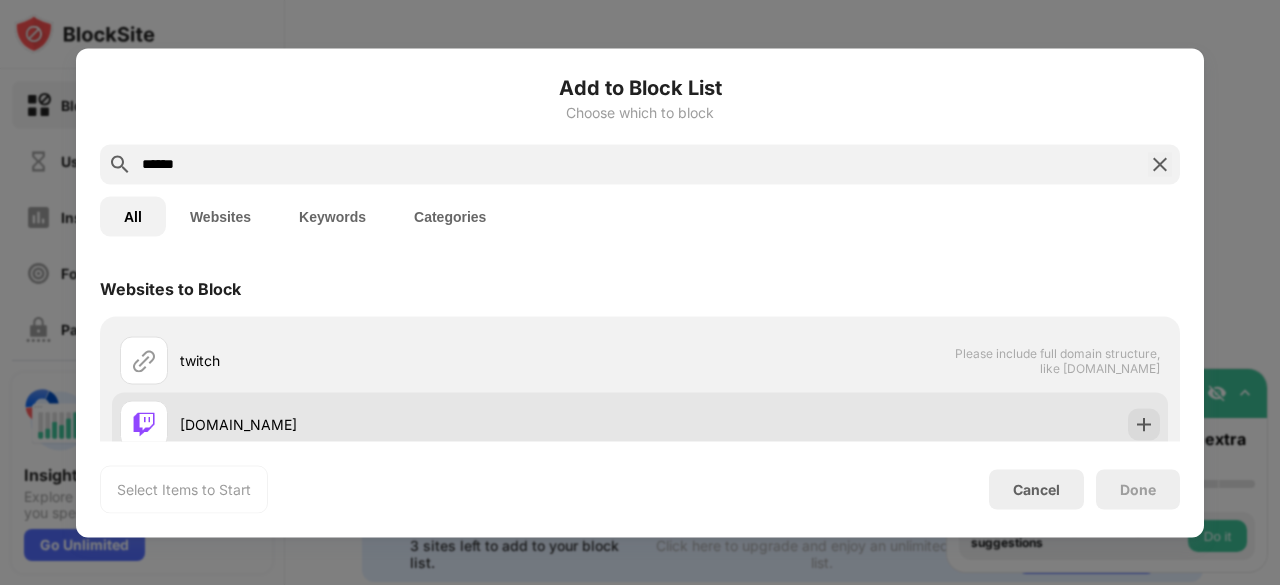 type on "******" 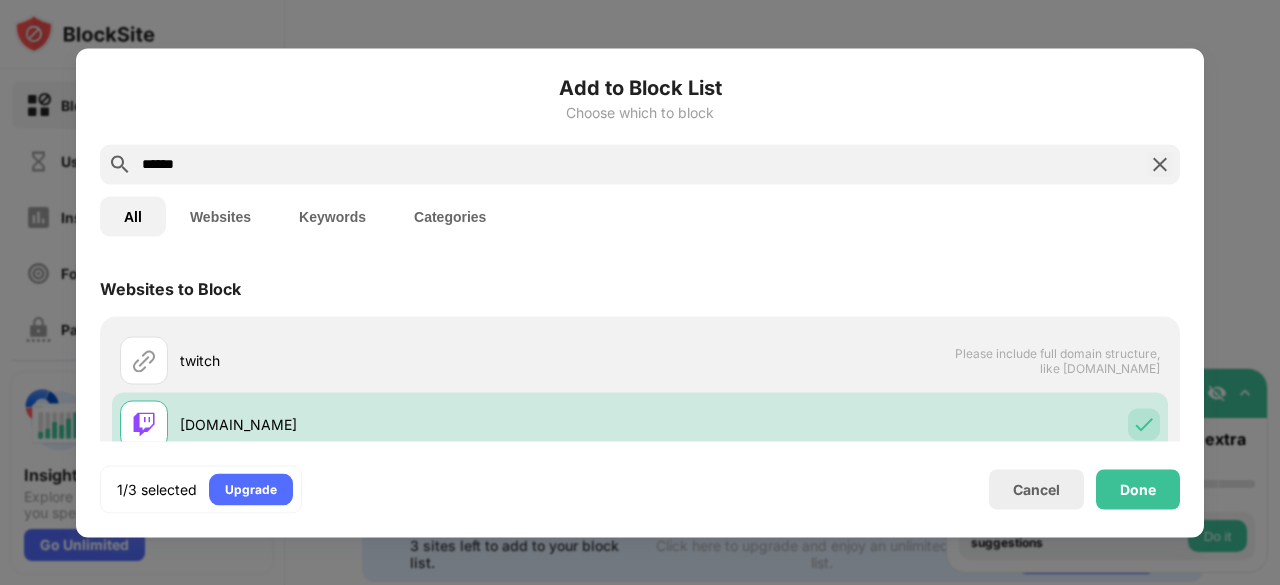click on "1/3 selected Upgrade Cancel Done" at bounding box center (640, 489) 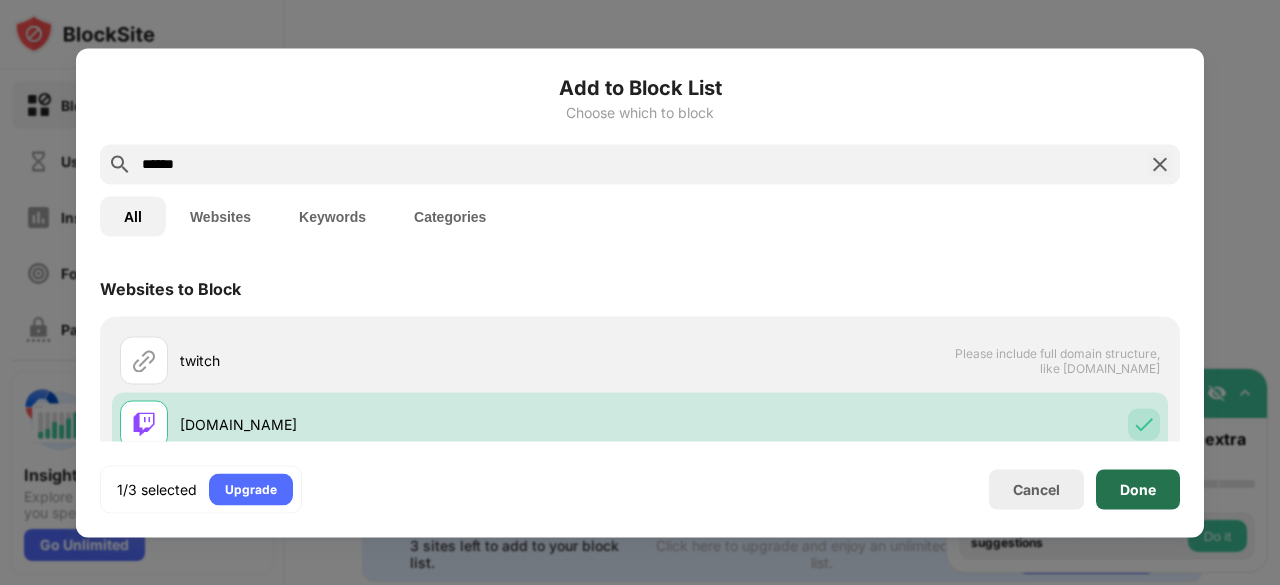 click on "Done" at bounding box center (1138, 489) 